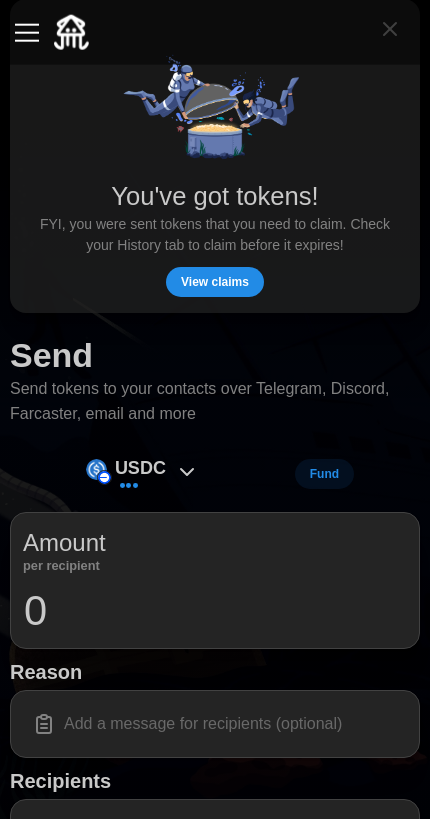 scroll, scrollTop: 0, scrollLeft: 0, axis: both 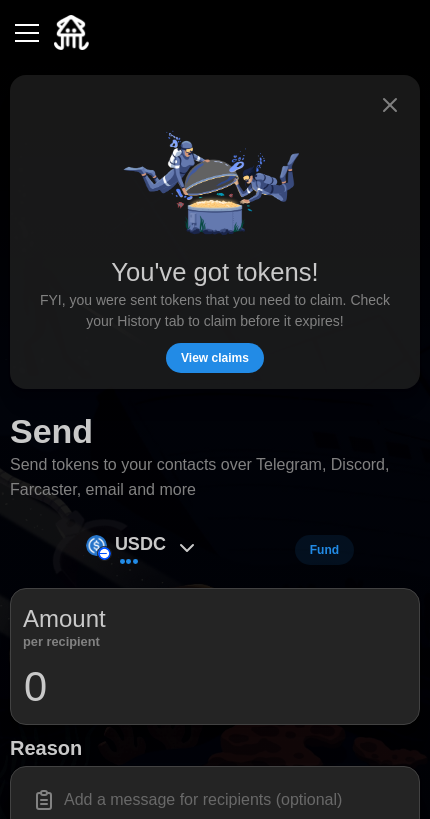 click on "View claims" at bounding box center (215, 358) 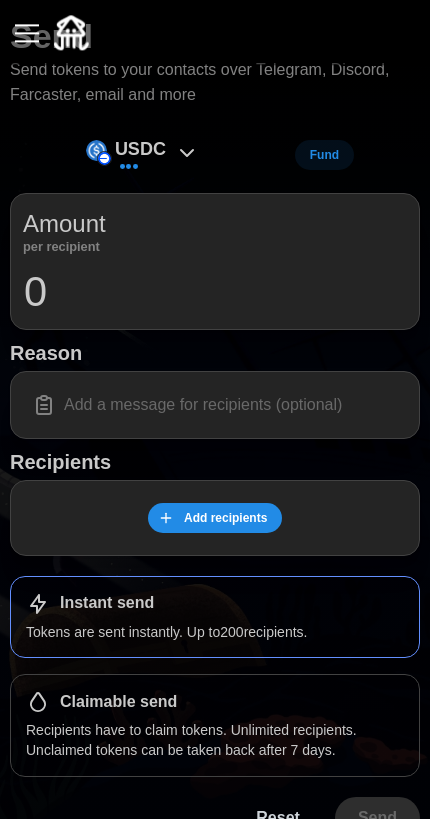 scroll, scrollTop: 87, scrollLeft: 0, axis: vertical 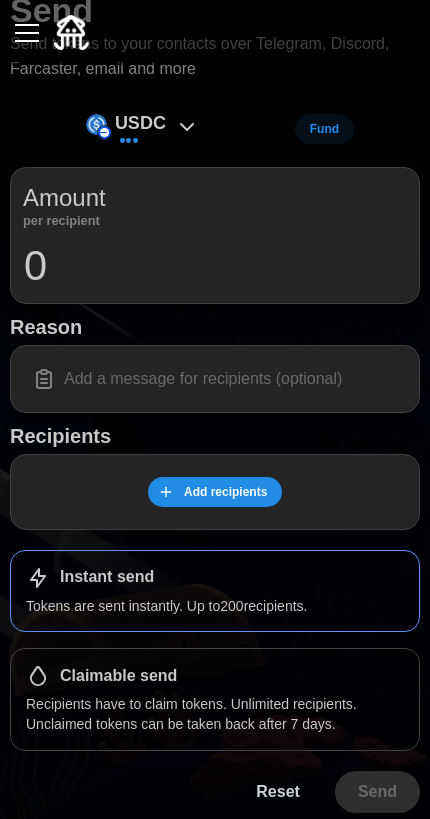 click on "Claimable send" at bounding box center (215, 676) 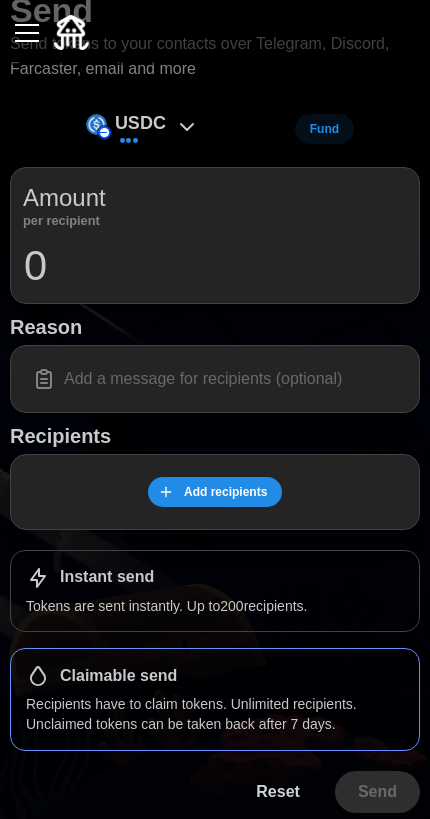 scroll, scrollTop: 13, scrollLeft: 0, axis: vertical 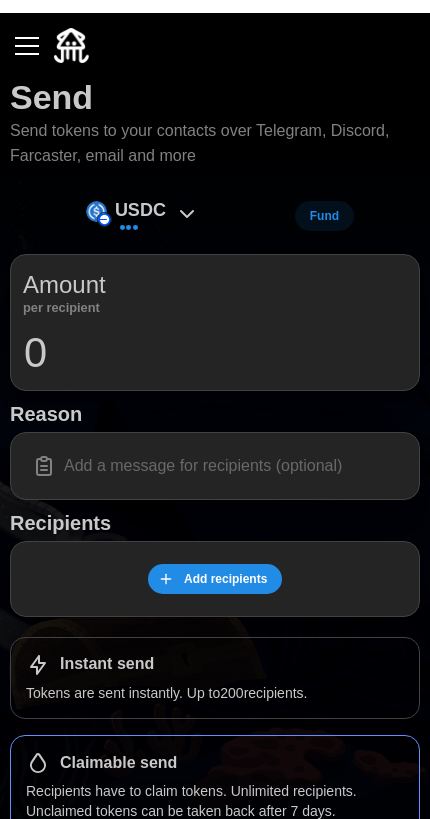 click at bounding box center (27, 33) 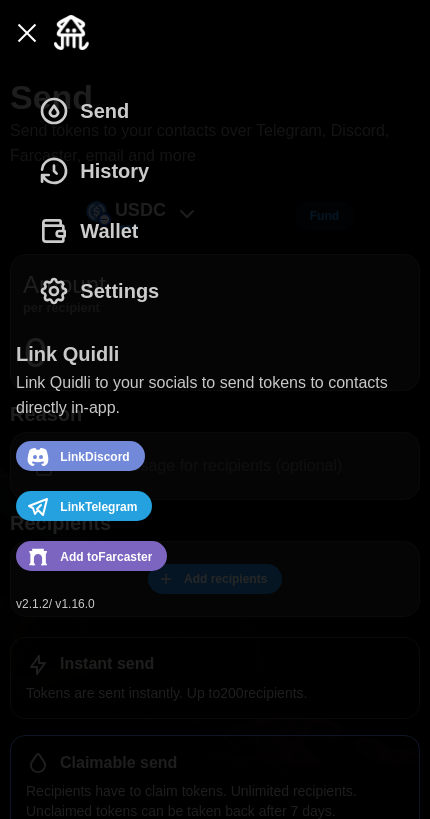 click on "History" at bounding box center (99, 171) 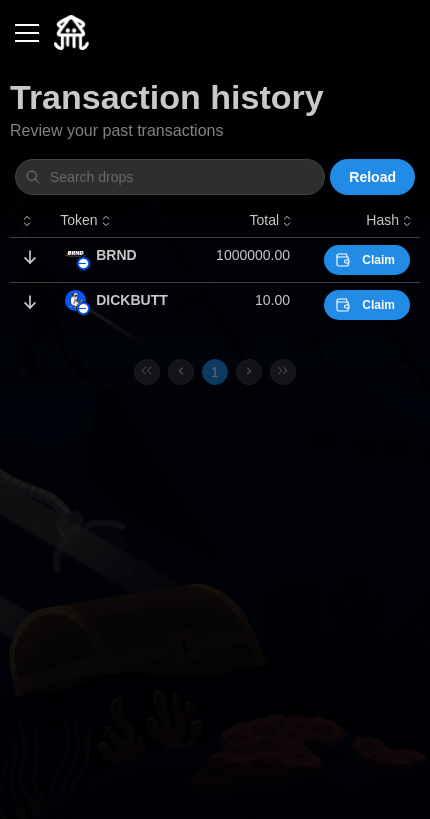 click on "Claim" at bounding box center [378, 260] 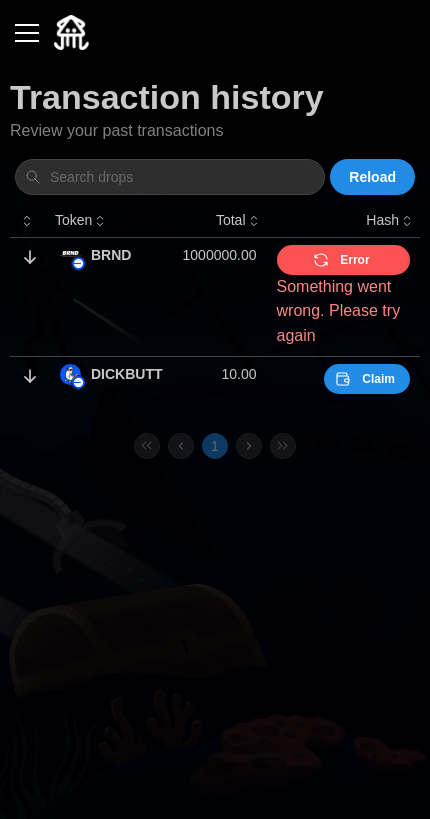 click on "Error" at bounding box center (354, 260) 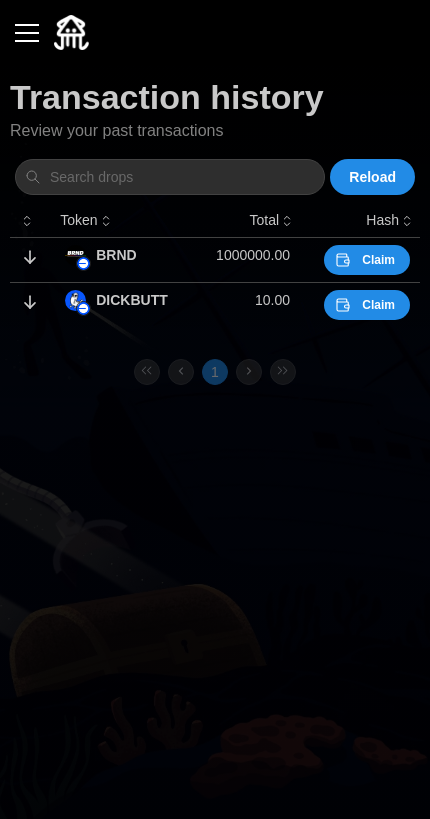 click on "Claim" at bounding box center (378, 260) 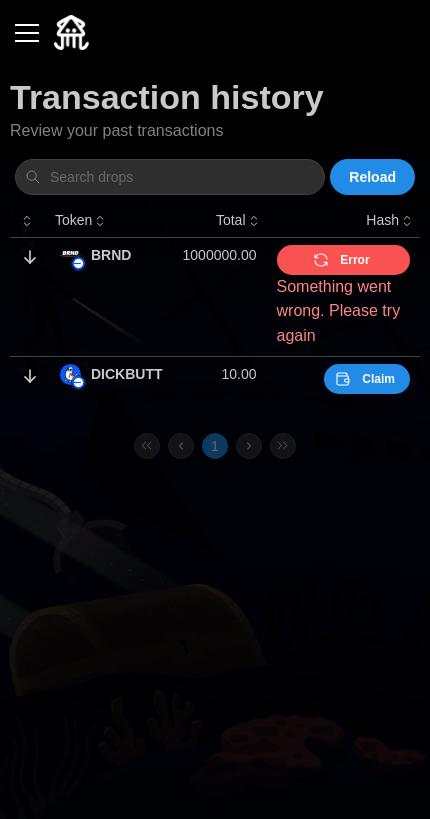 click on "Claim" at bounding box center [378, 379] 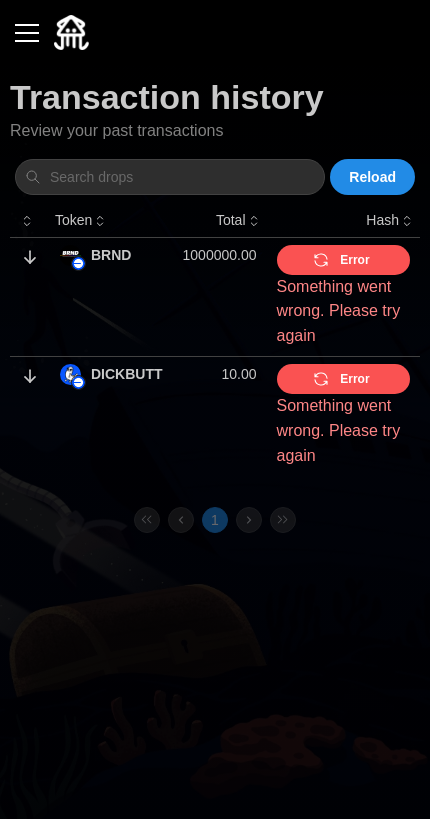 click at bounding box center [27, 33] 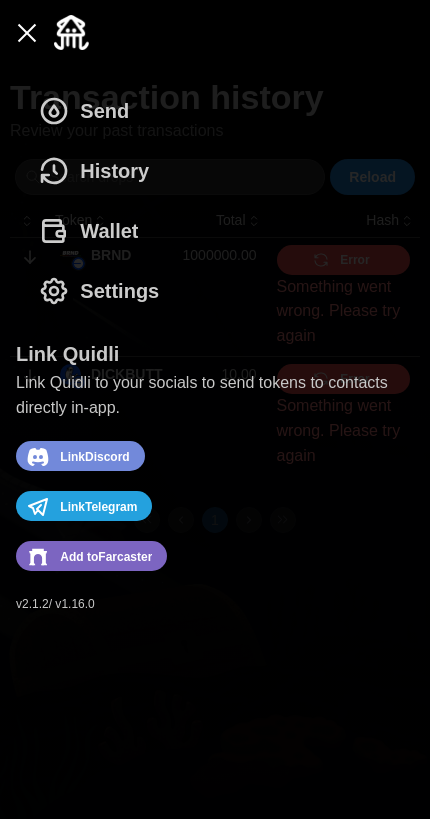 click on "Add to  [GEOGRAPHIC_DATA]" at bounding box center [106, 557] 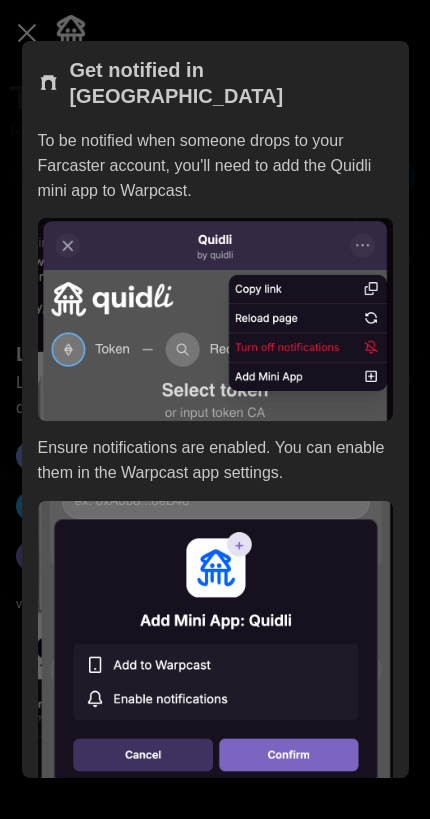 click at bounding box center (215, 409) 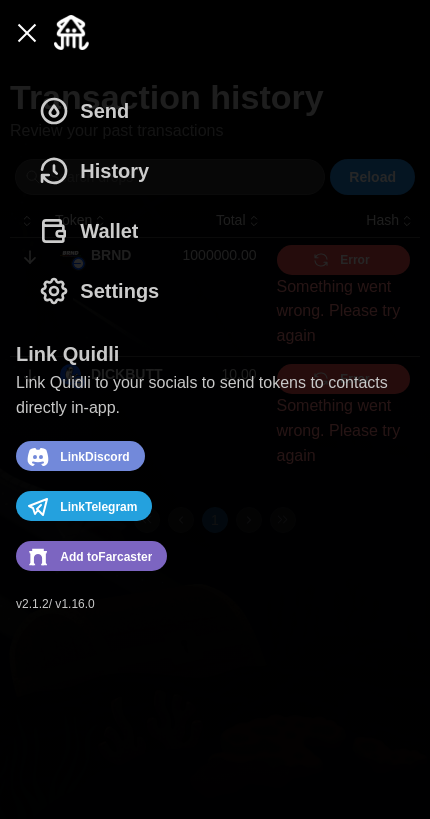 click on "Send History Wallet Settings Link Quidli Link Quidli to your socials to send tokens to contacts directly in-app. Link  Discord Link  Telegram Add to  Farcaster v 2.1.2  / v 1.16.0" at bounding box center (215, 442) 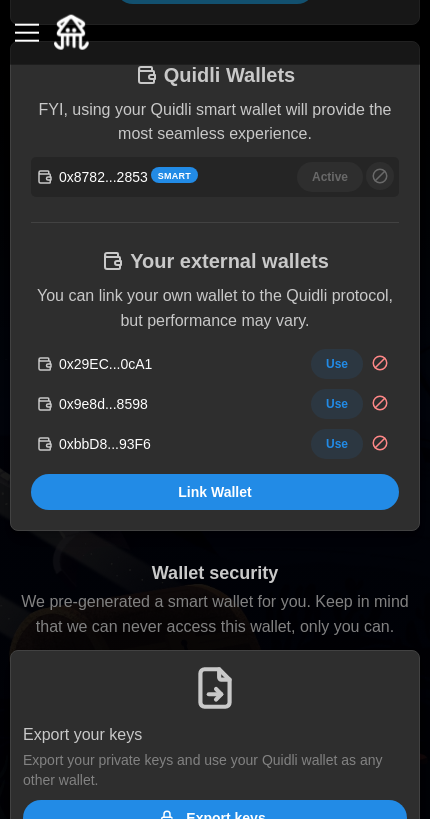 scroll, scrollTop: 434, scrollLeft: 0, axis: vertical 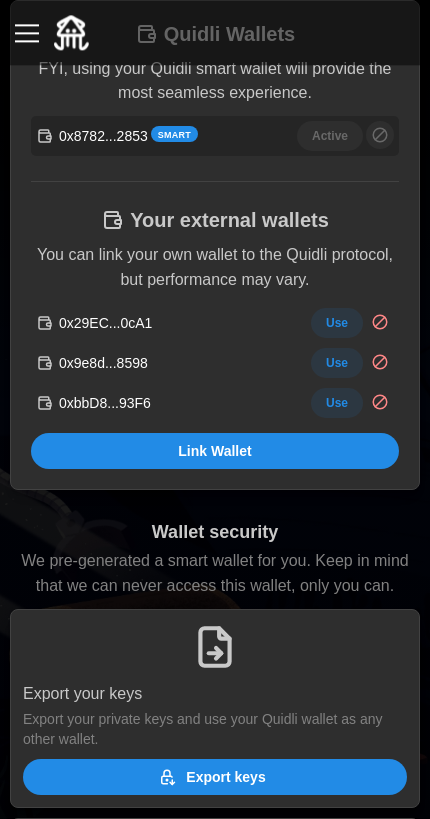 click on "Use" at bounding box center (337, 403) 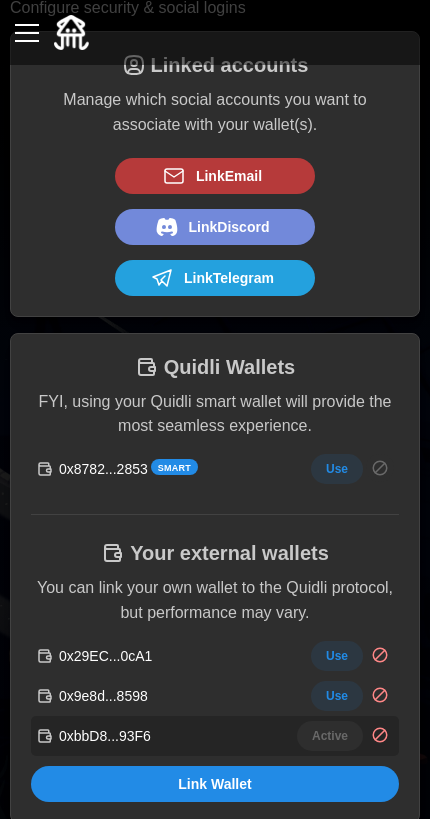 scroll, scrollTop: 0, scrollLeft: 0, axis: both 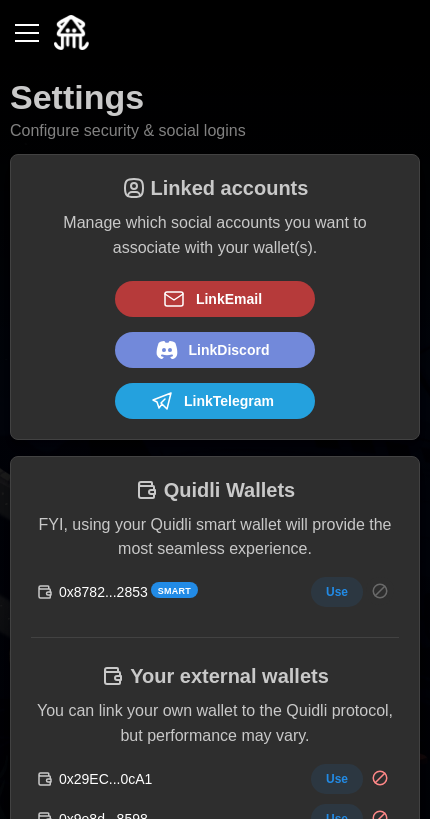 click at bounding box center [27, 33] 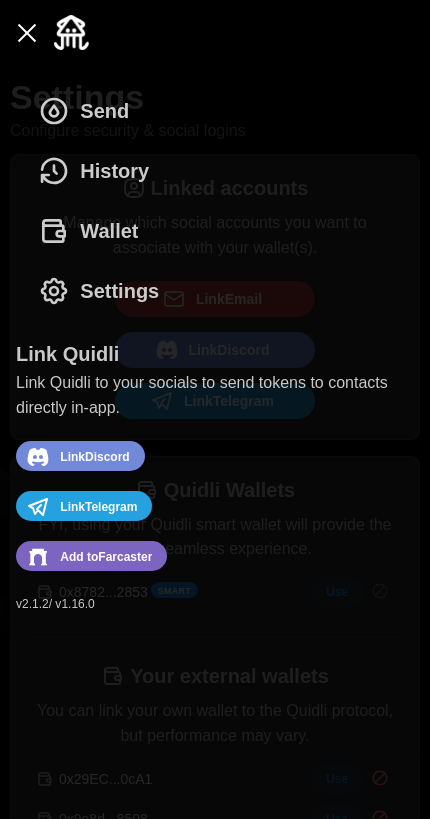 click on "History" at bounding box center [114, 171] 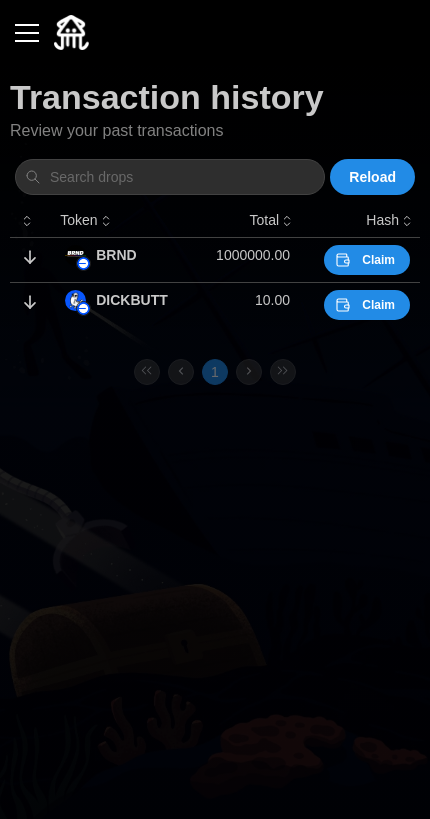 click on "Claim" at bounding box center (378, 305) 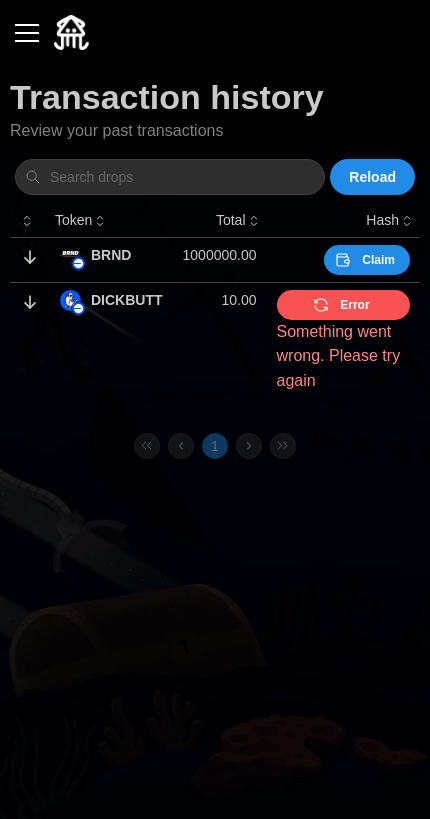 click on "Claim" at bounding box center [378, 260] 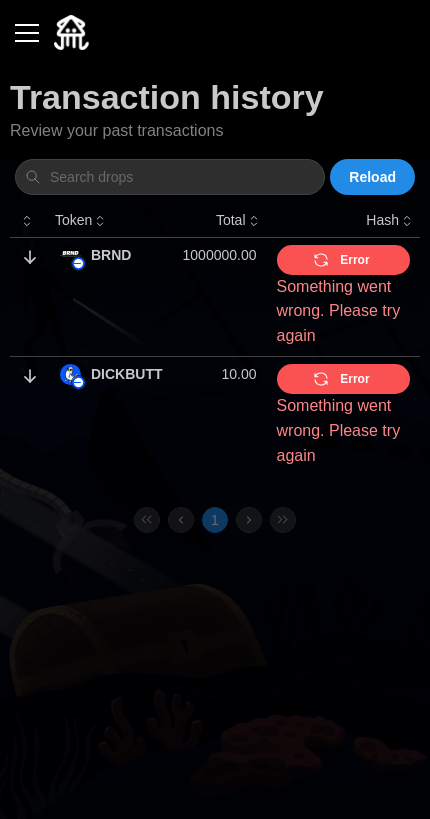click on "Error" at bounding box center (341, 260) 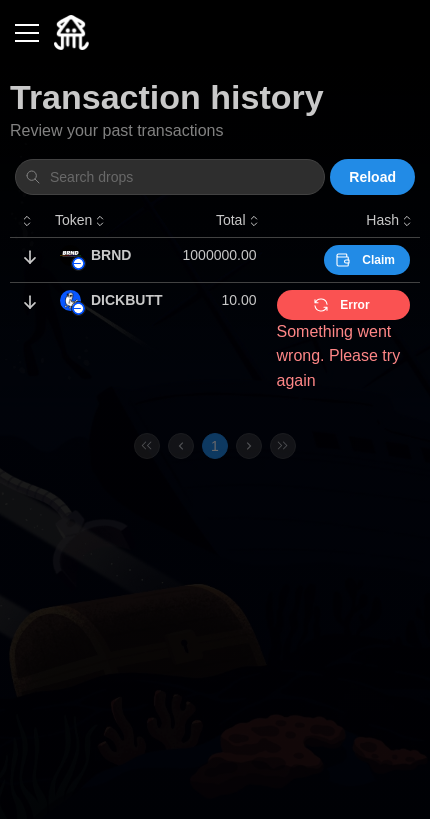 click on "Error" at bounding box center (341, 305) 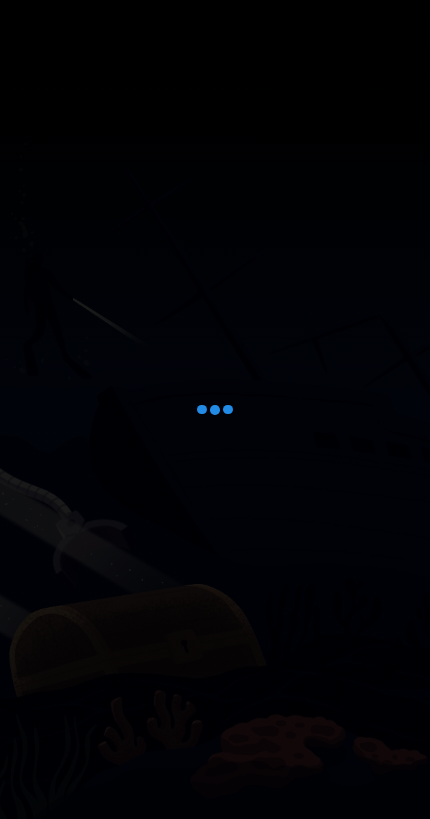 scroll, scrollTop: 0, scrollLeft: 0, axis: both 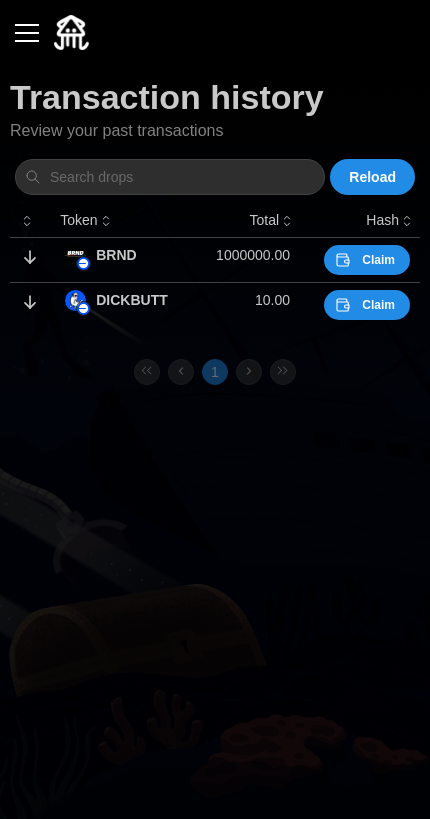 click on "Claim" at bounding box center (378, 260) 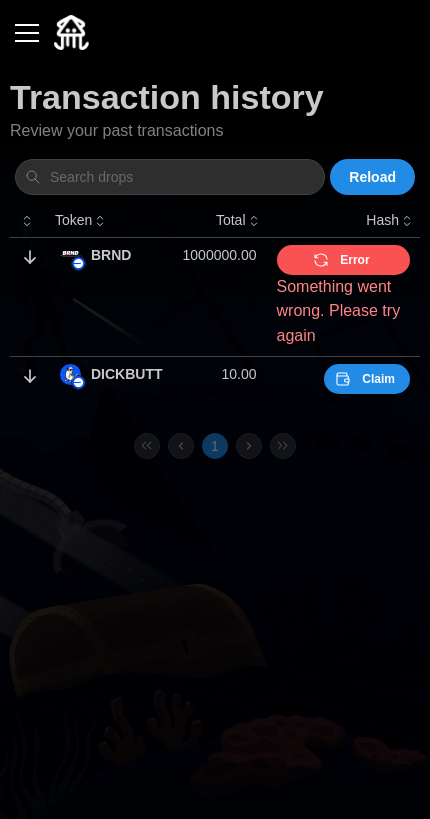 click on "Error" at bounding box center [341, 260] 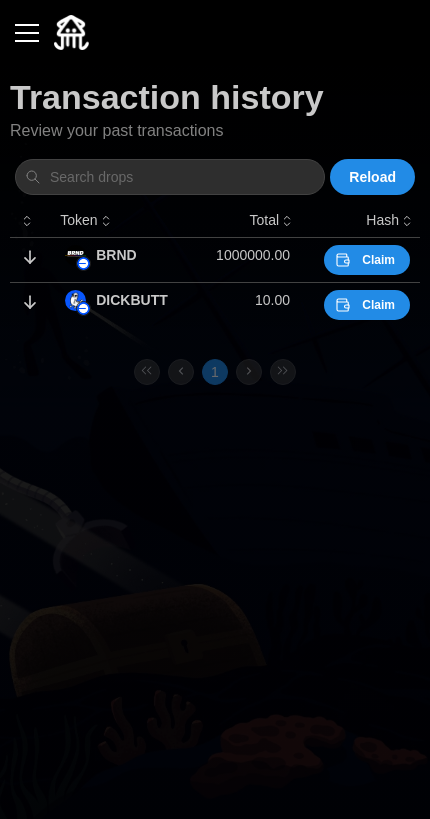 click on "Claim" at bounding box center [378, 305] 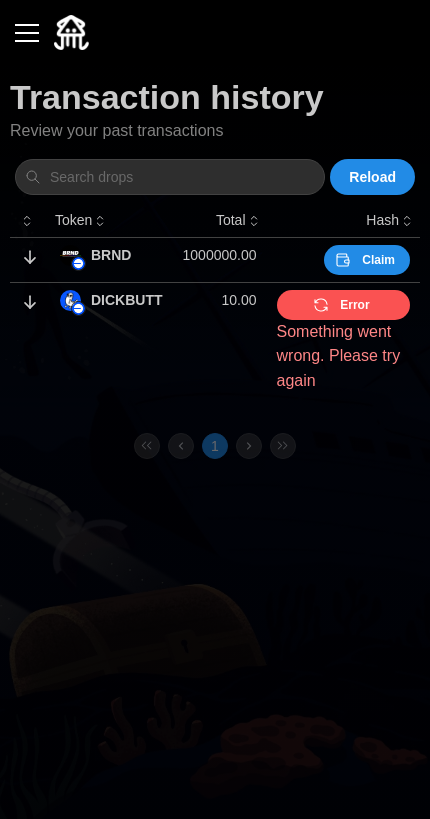 click at bounding box center (27, 33) 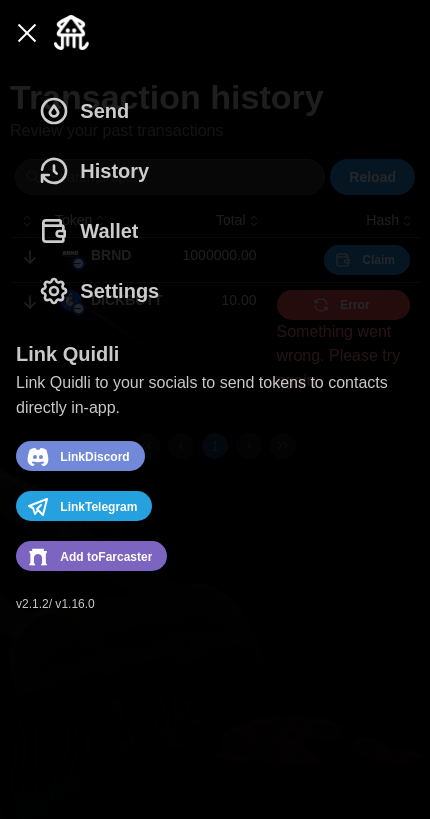 click on "Send History Wallet Settings" at bounding box center [215, 201] 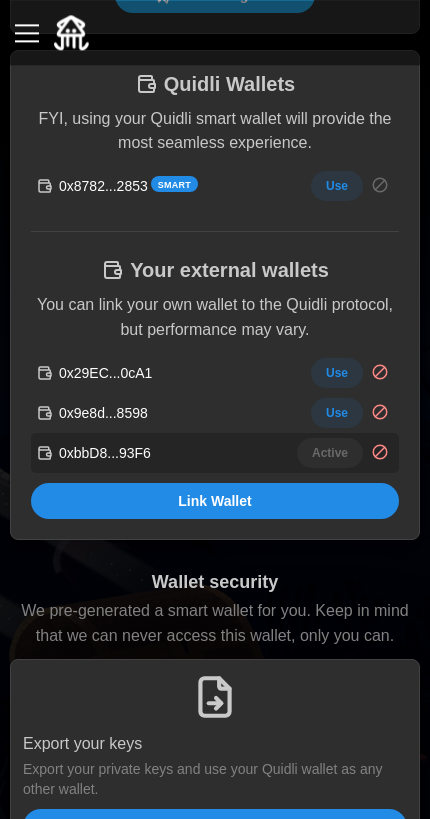 scroll, scrollTop: 406, scrollLeft: 0, axis: vertical 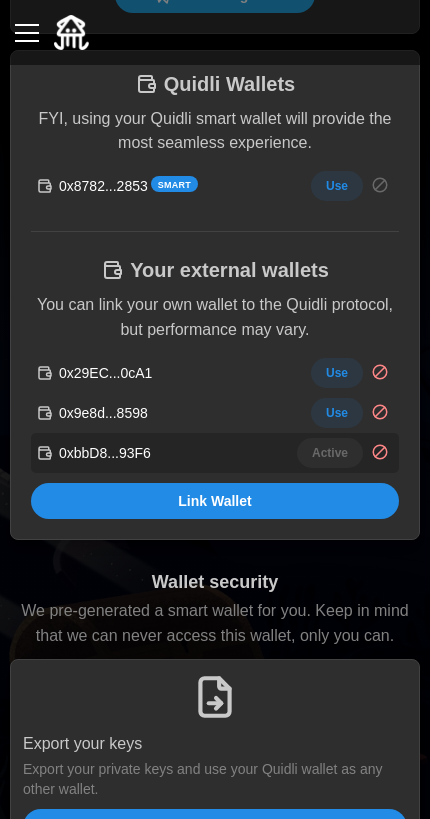 click on "Link Wallet" at bounding box center (215, 501) 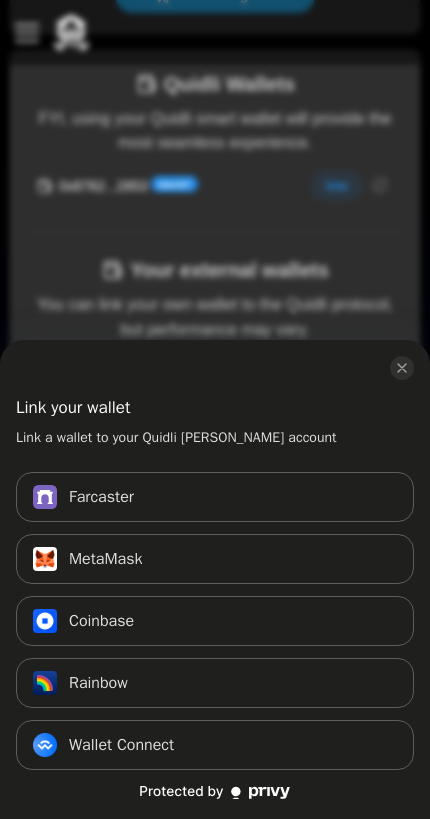 click on "Wallet Connect Connect" at bounding box center [215, 745] 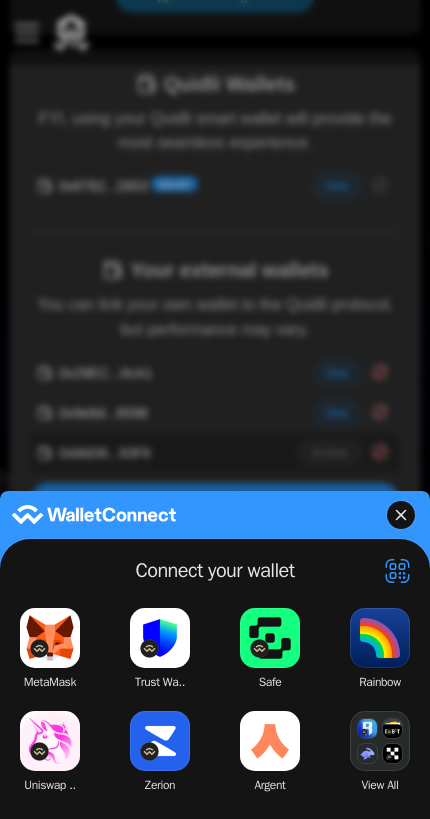 click on "Zerion" 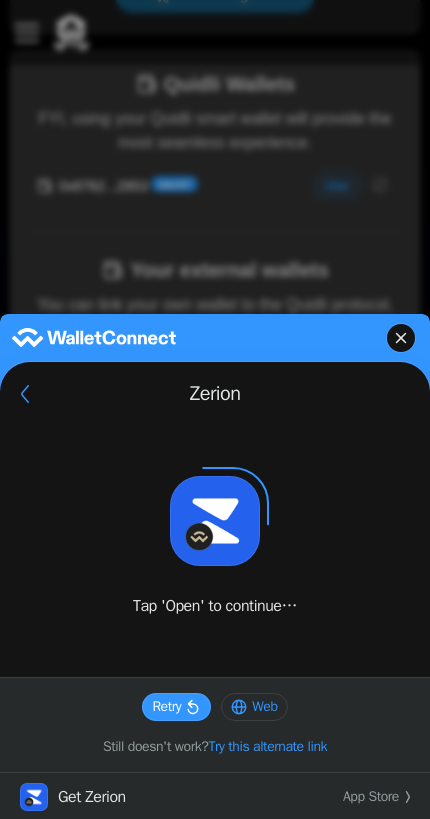 click on "Try this alternate link" 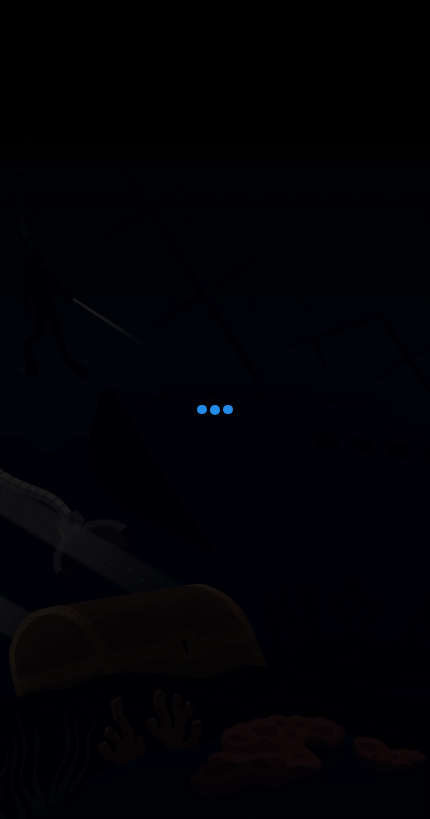 scroll, scrollTop: 0, scrollLeft: 0, axis: both 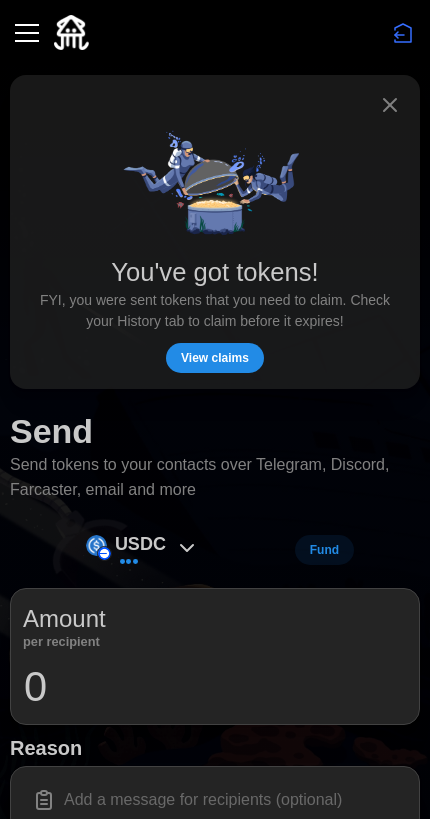 click on "View claims" at bounding box center [215, 358] 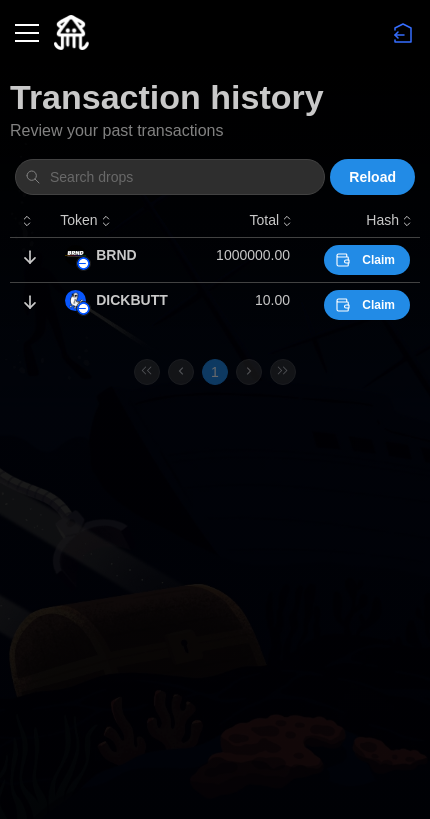 click on "Claim" at bounding box center [378, 305] 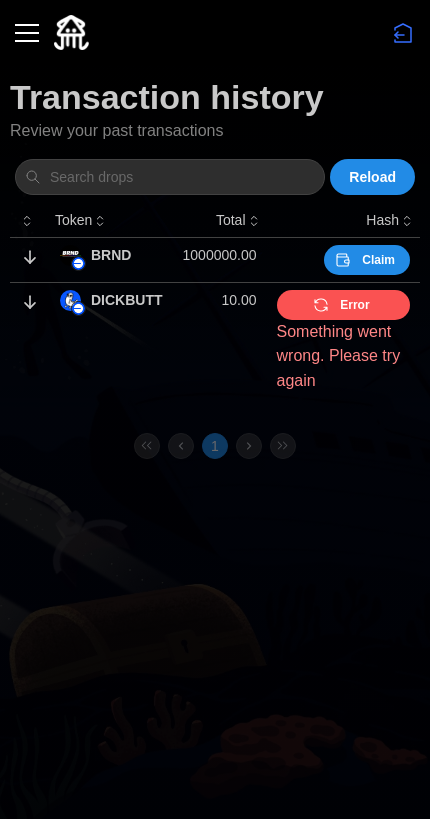 click on "Error" at bounding box center [341, 305] 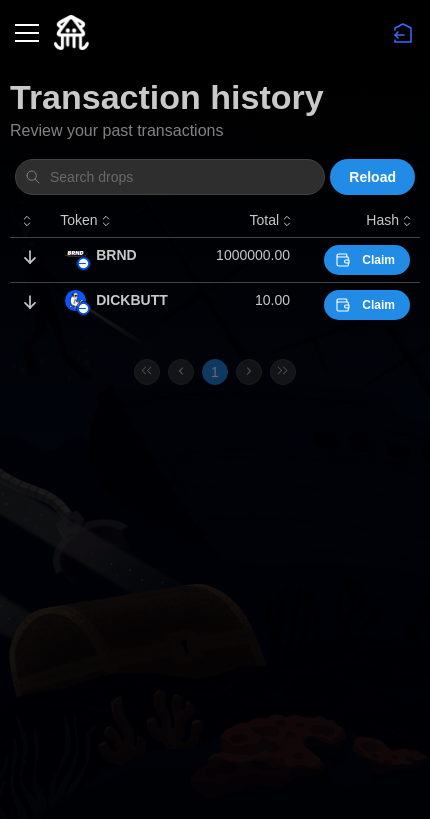 click on "Claim" at bounding box center [378, 260] 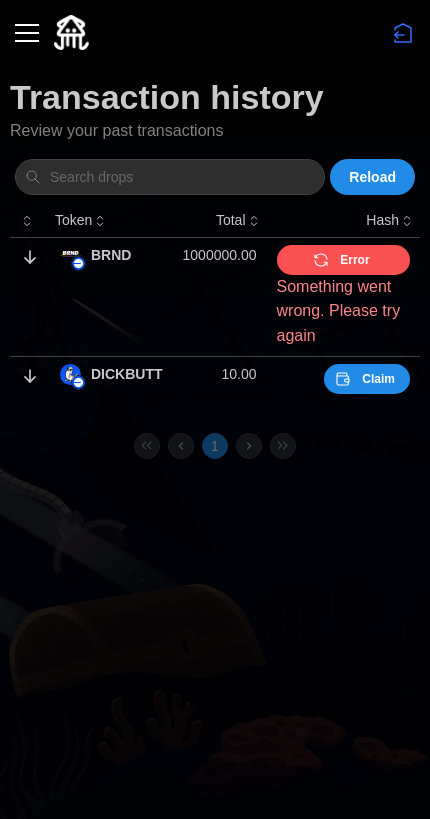 click at bounding box center [27, 33] 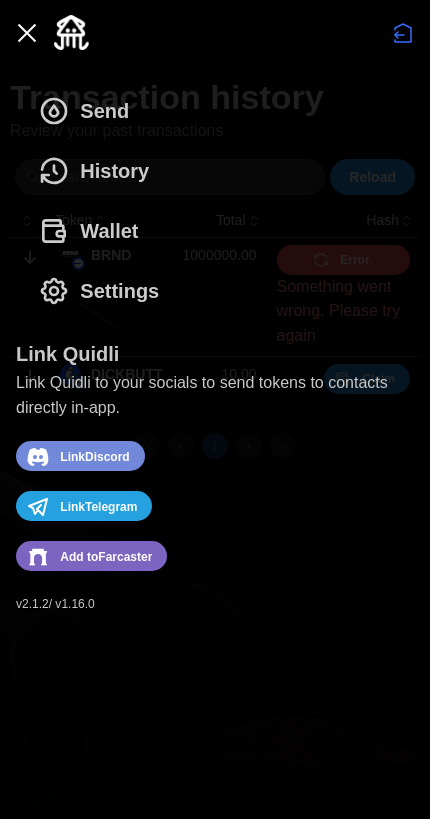 click on "Settings" at bounding box center (119, 291) 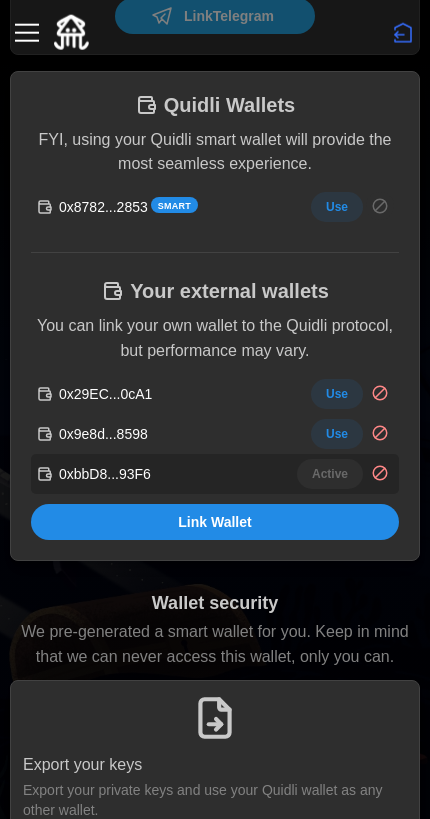 scroll, scrollTop: 379, scrollLeft: 0, axis: vertical 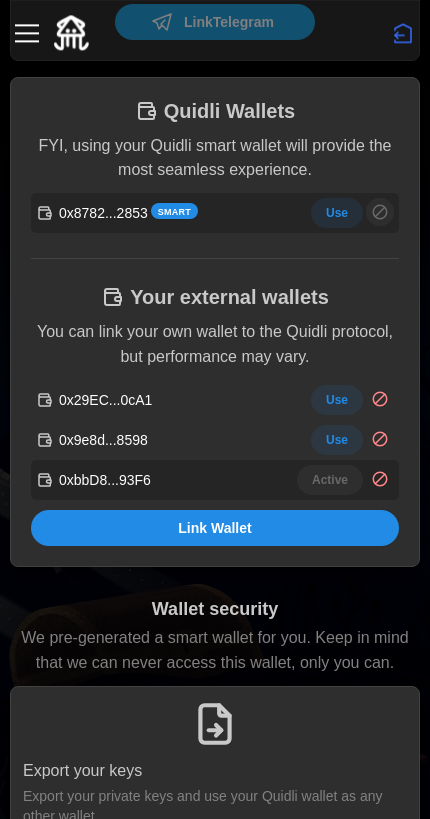 click on "0x8782...2853" at bounding box center (103, 213) 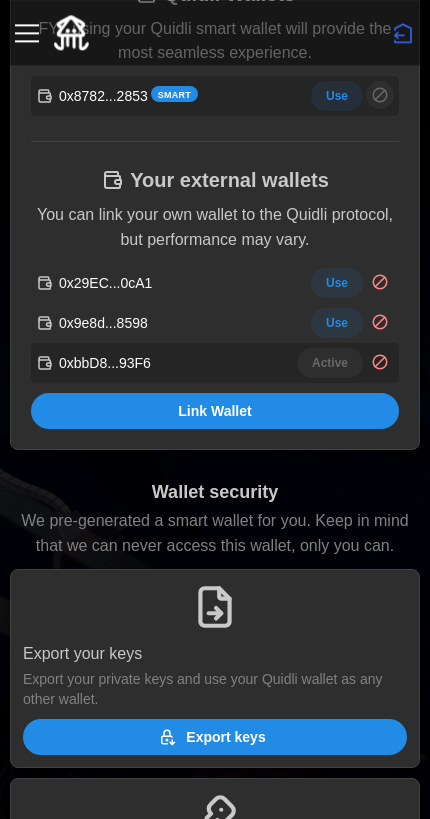 scroll, scrollTop: 496, scrollLeft: 0, axis: vertical 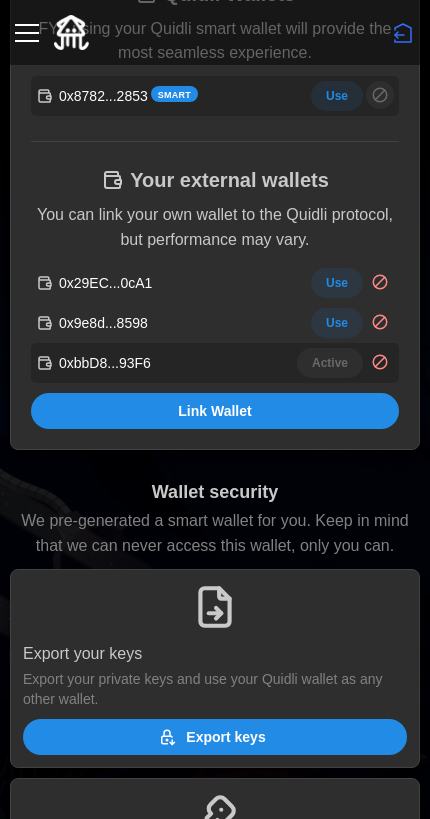 click on "Use" at bounding box center [337, 323] 